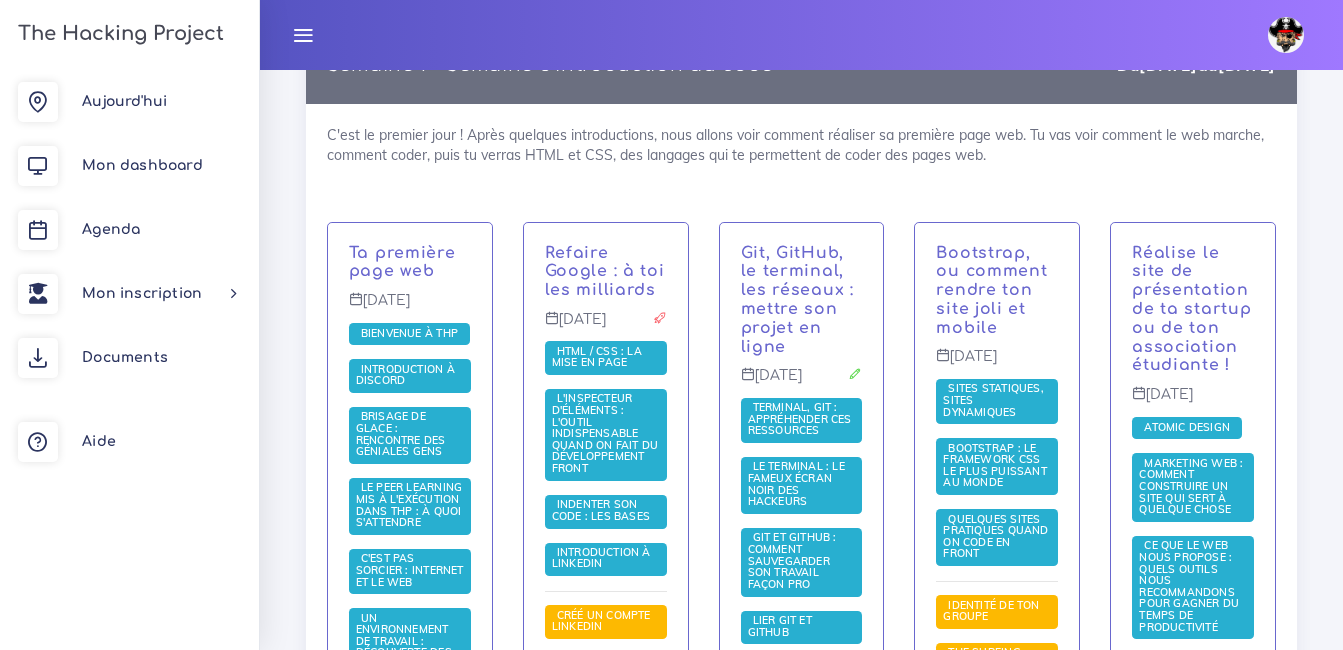scroll, scrollTop: 400, scrollLeft: 0, axis: vertical 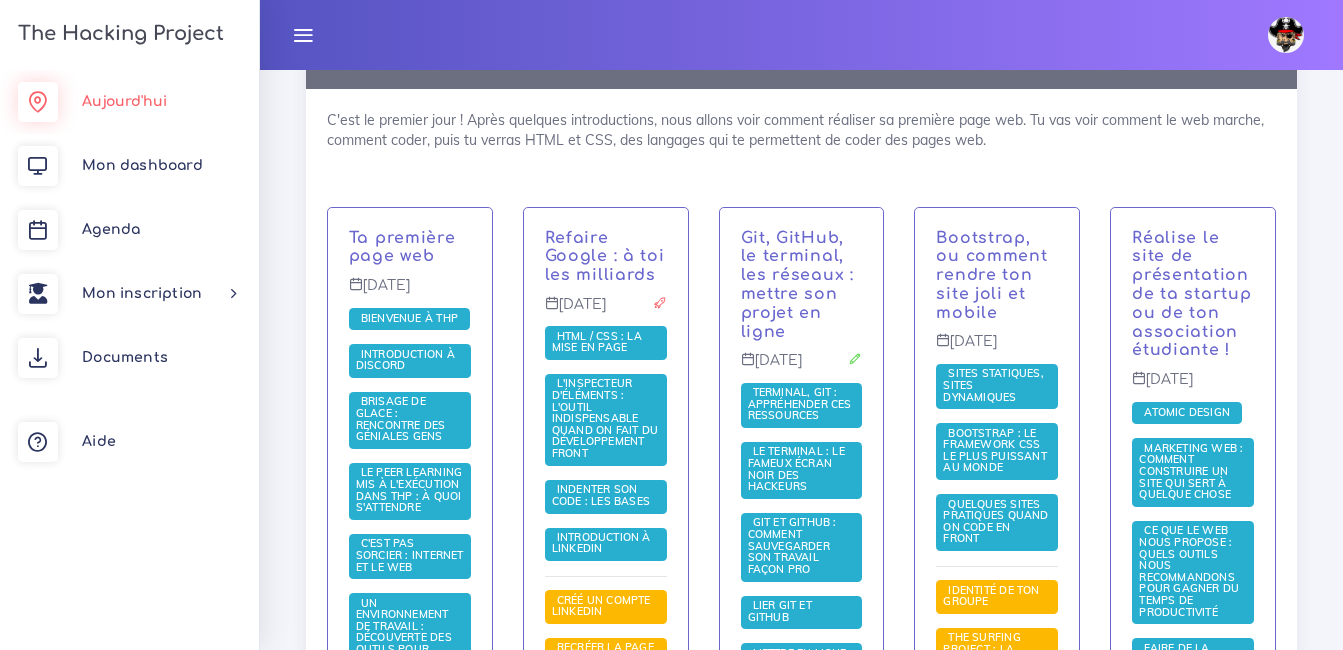 click on "Aujourd'hui" at bounding box center (124, 101) 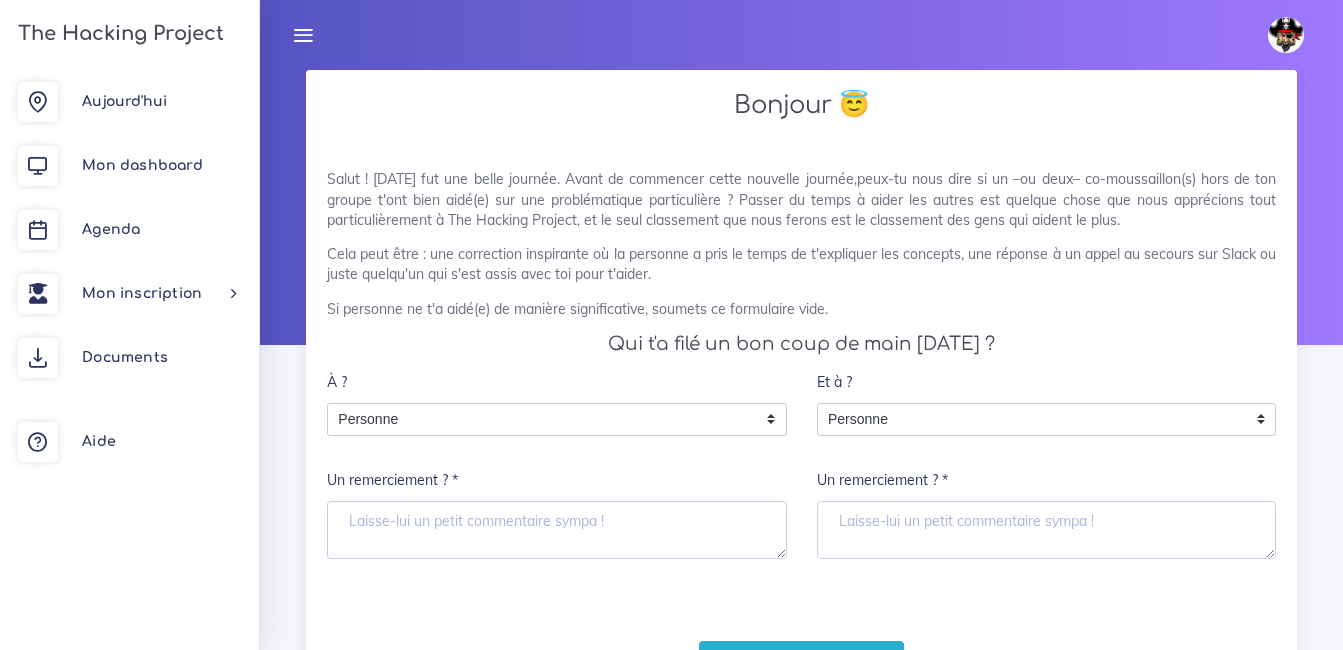 scroll, scrollTop: 100, scrollLeft: 0, axis: vertical 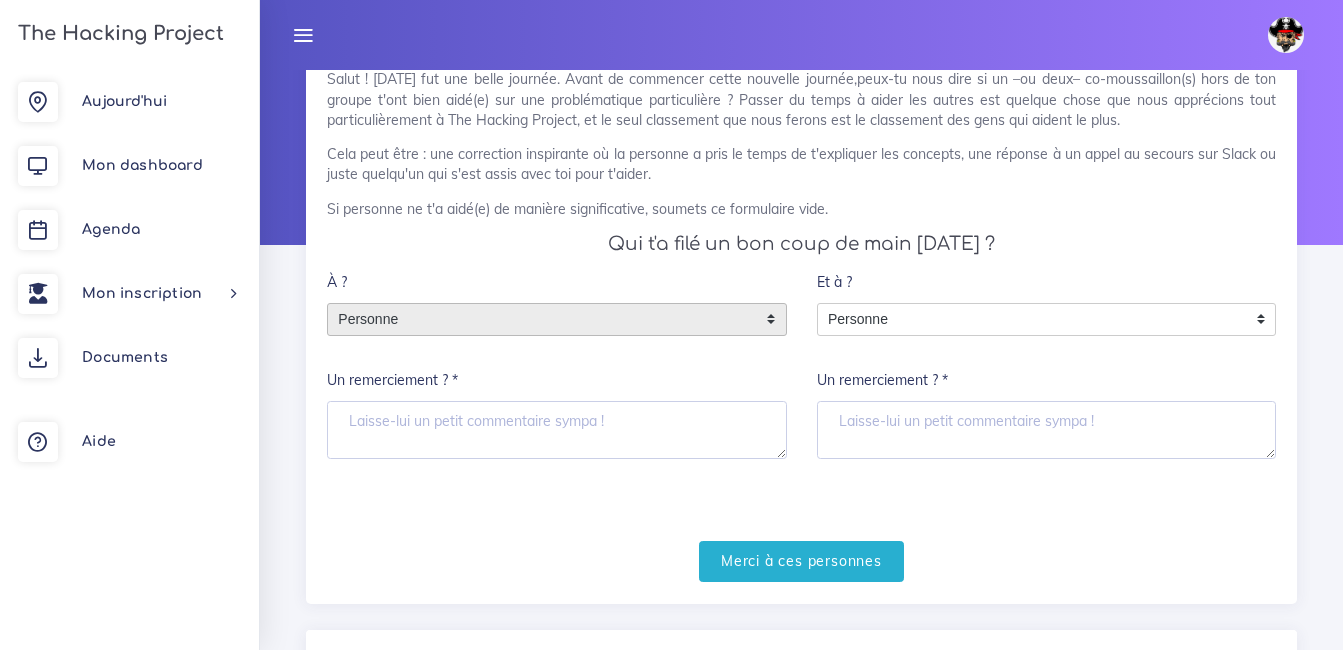 click on "Personne" at bounding box center (542, 320) 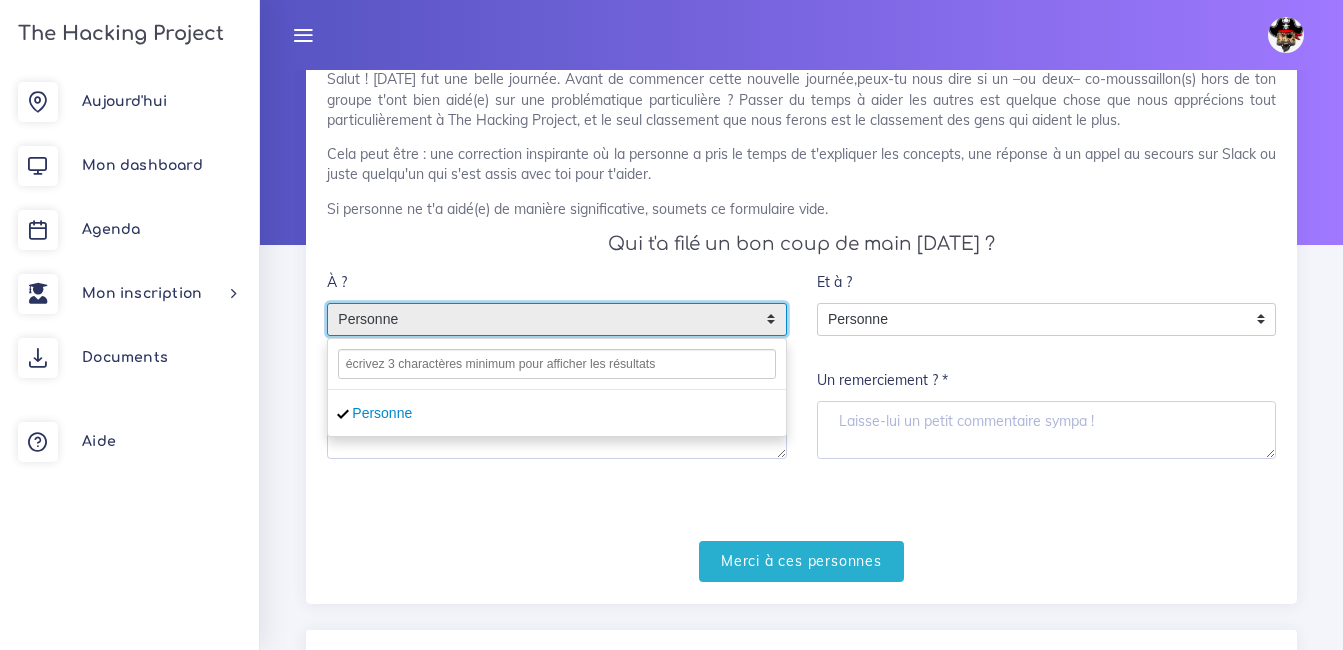 click on "À ?
Personne
Personne Personne
Un remerciement ? *" at bounding box center [557, 360] 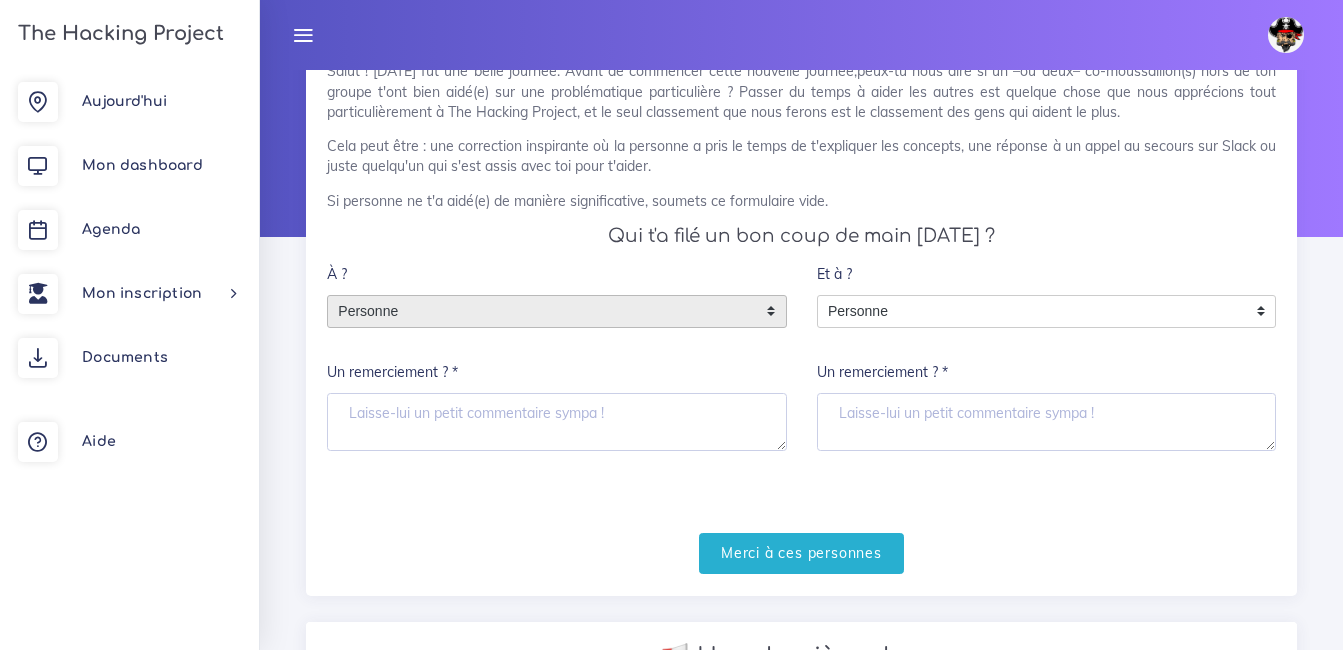scroll, scrollTop: 100, scrollLeft: 0, axis: vertical 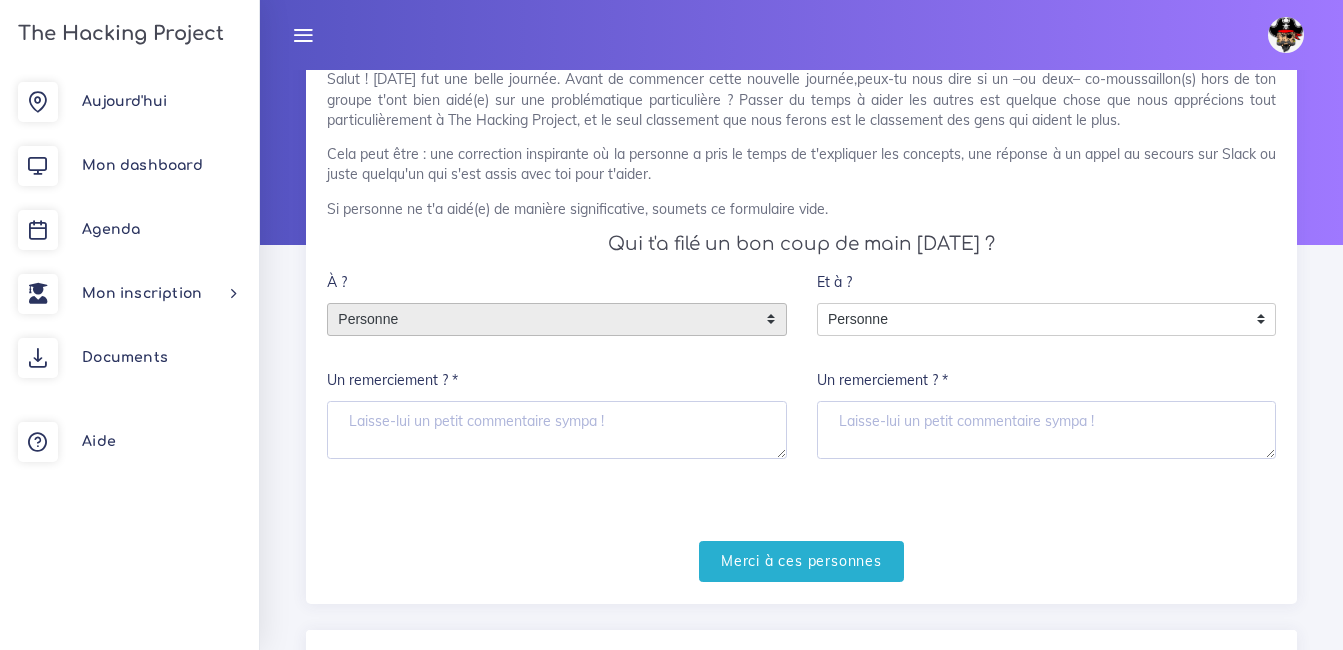click on "Personne" at bounding box center (542, 320) 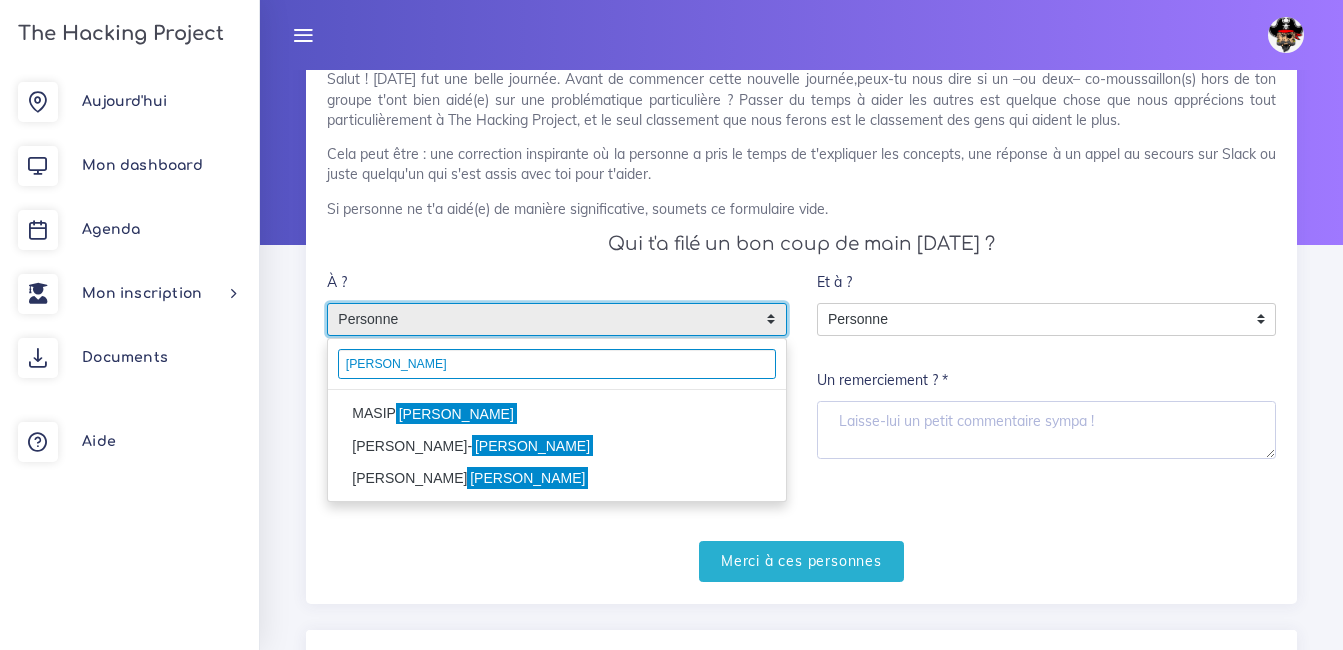 type on "pablo" 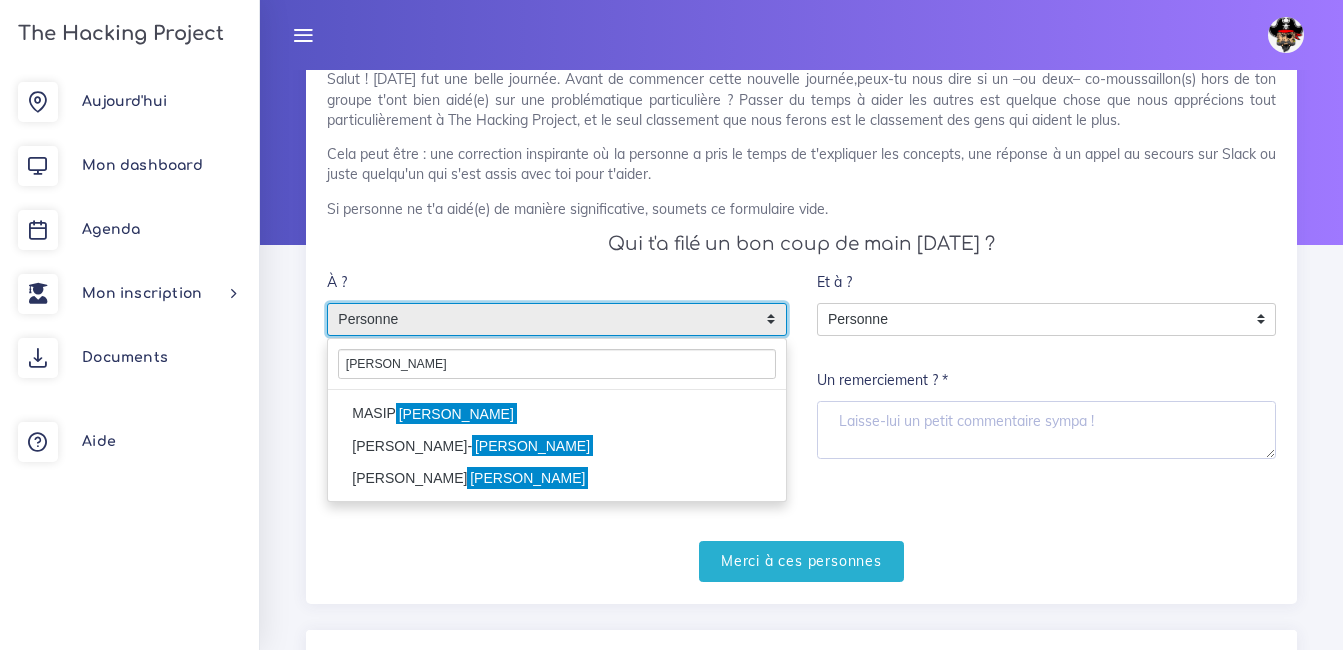click on "MASIP  Pablo" at bounding box center (557, 414) 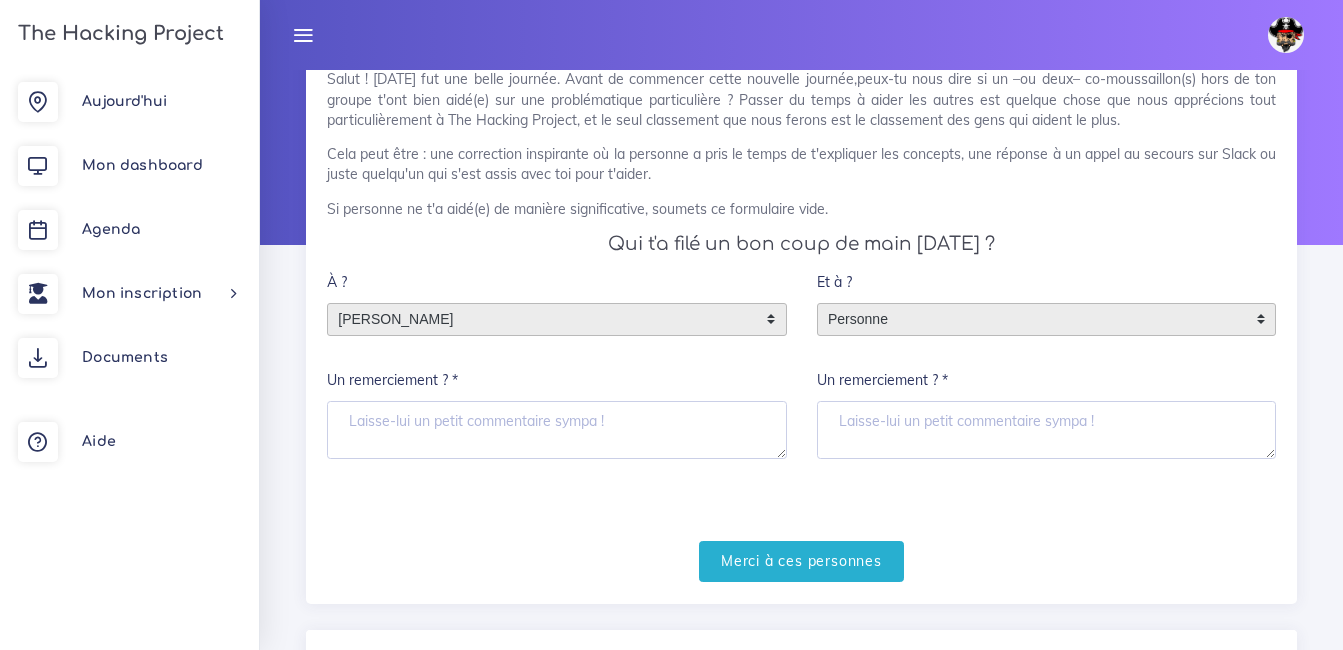 click on "Personne" at bounding box center (1032, 320) 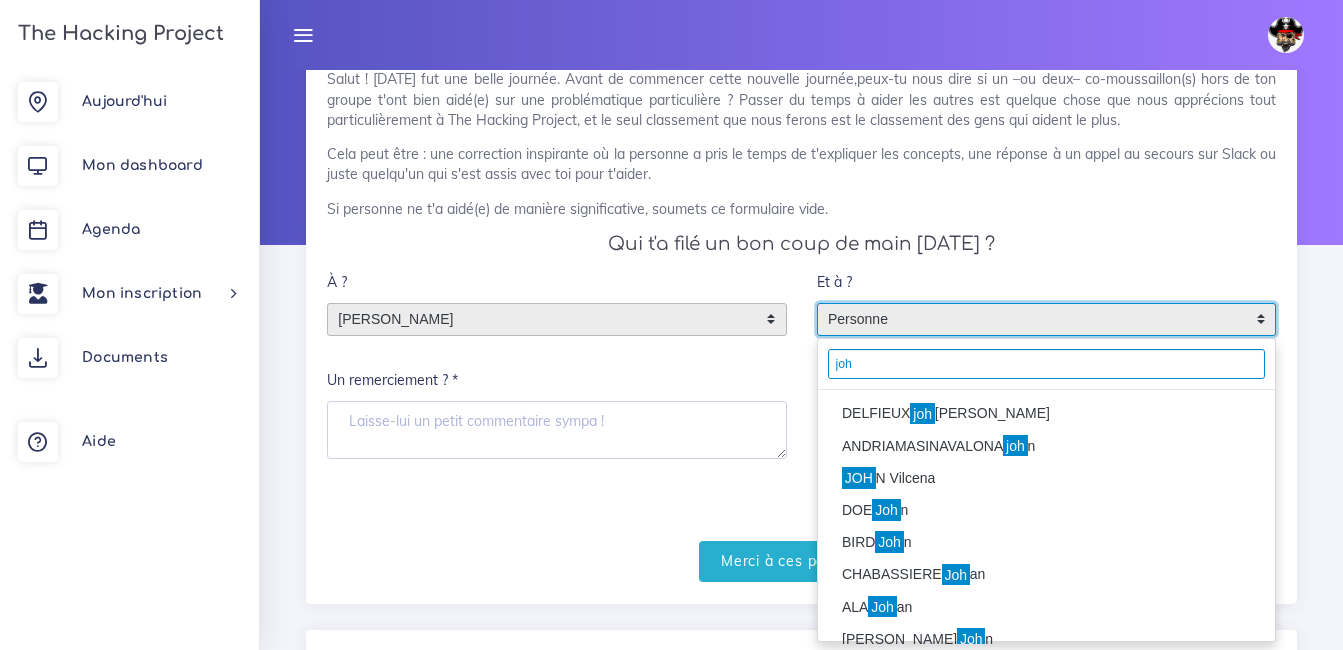 type on "joh" 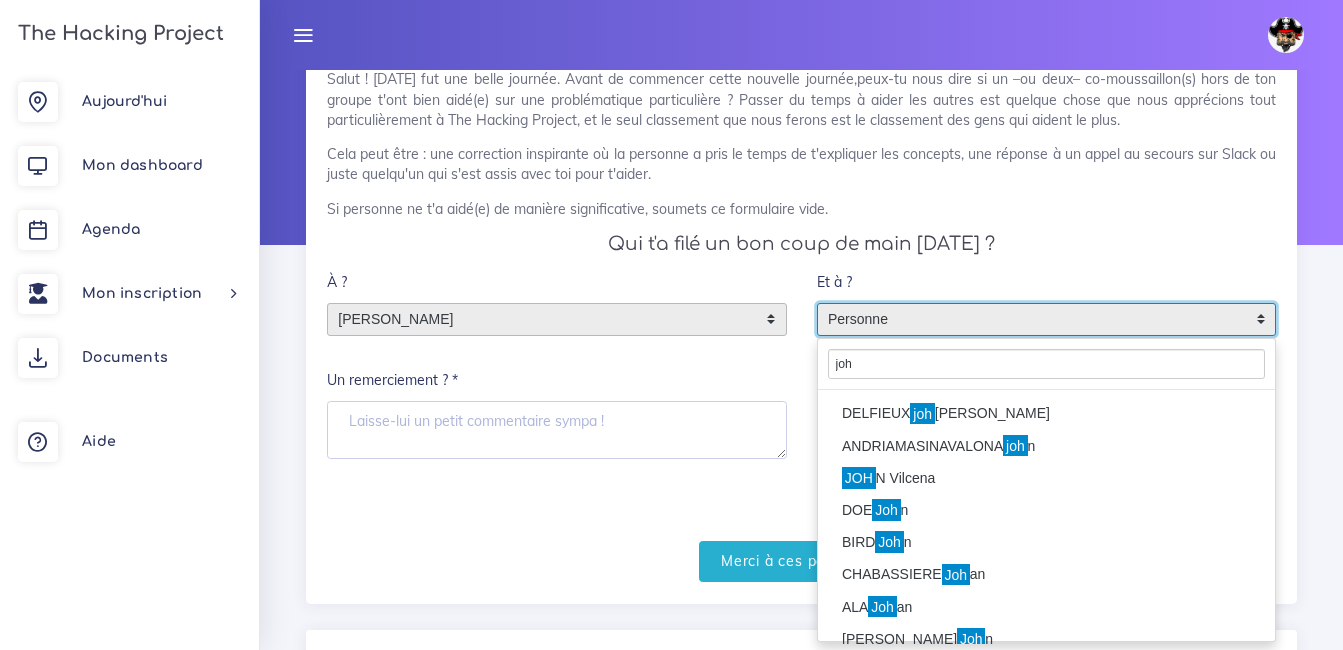 click on "DELFIEUX  joh anna" at bounding box center [1047, 414] 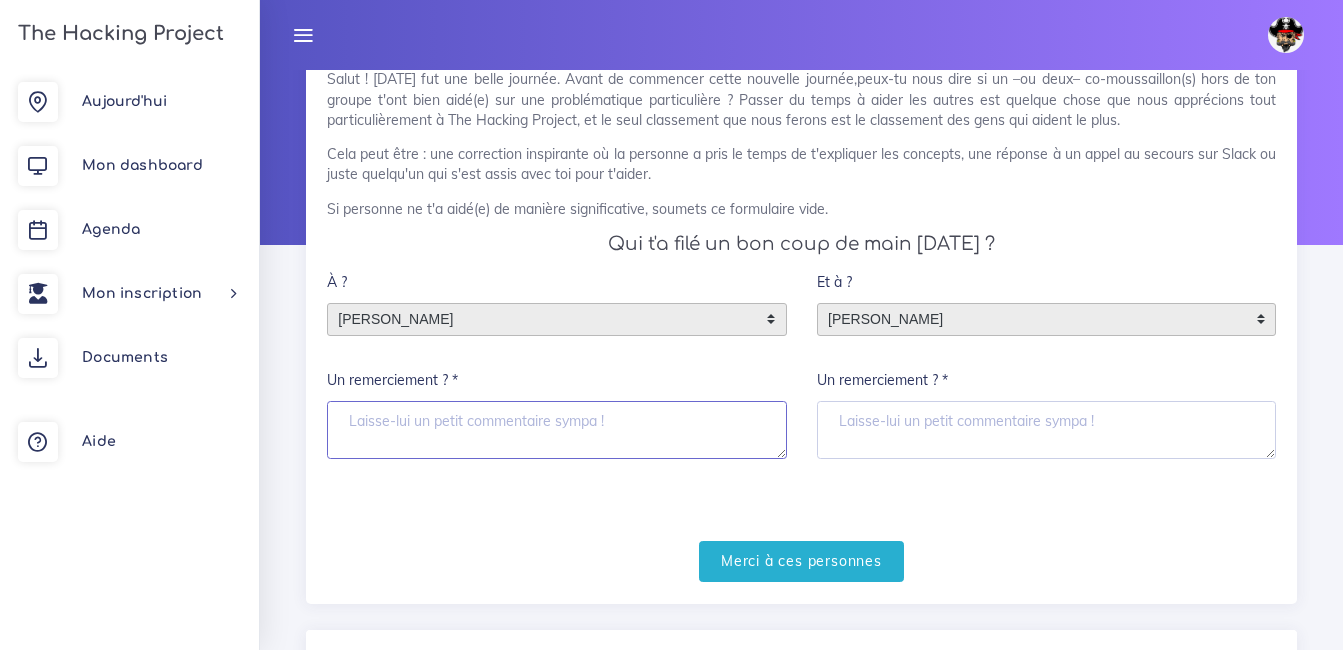 click on "Un remerciement ? *" at bounding box center [557, 430] 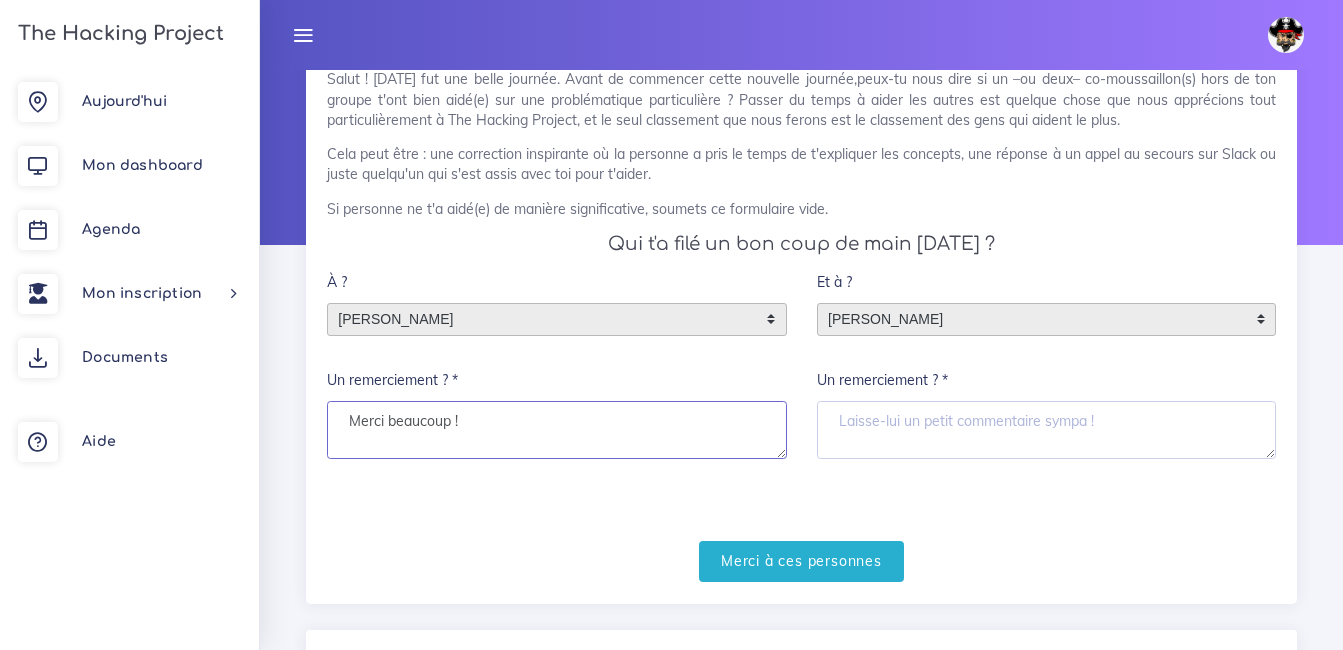 type on "Merci beaucoup !" 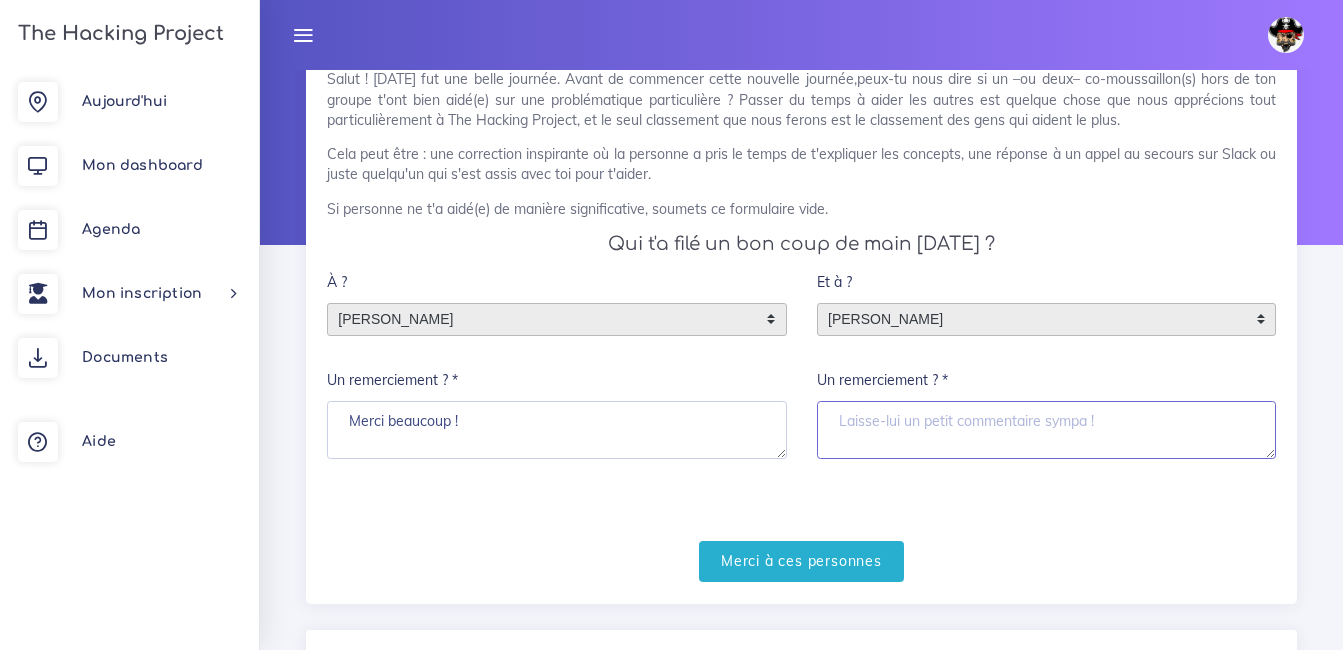 click on "Un remerciement ? *" at bounding box center [1047, 430] 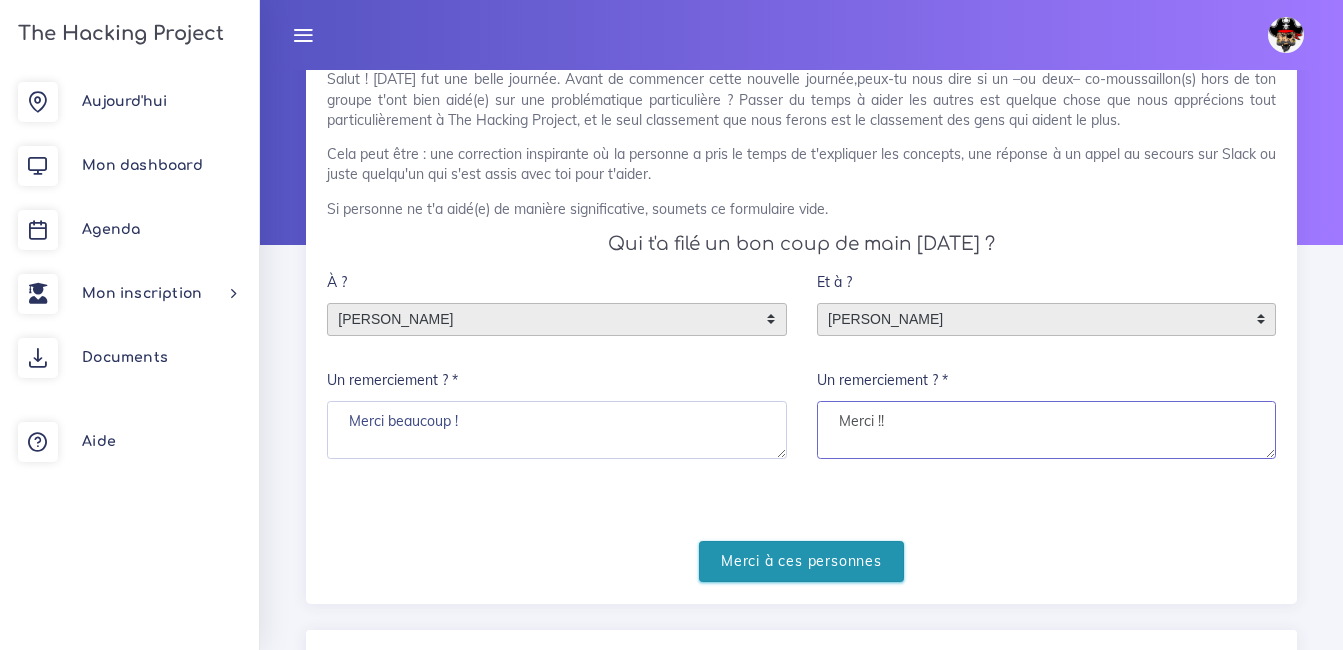 type on "Merci !!" 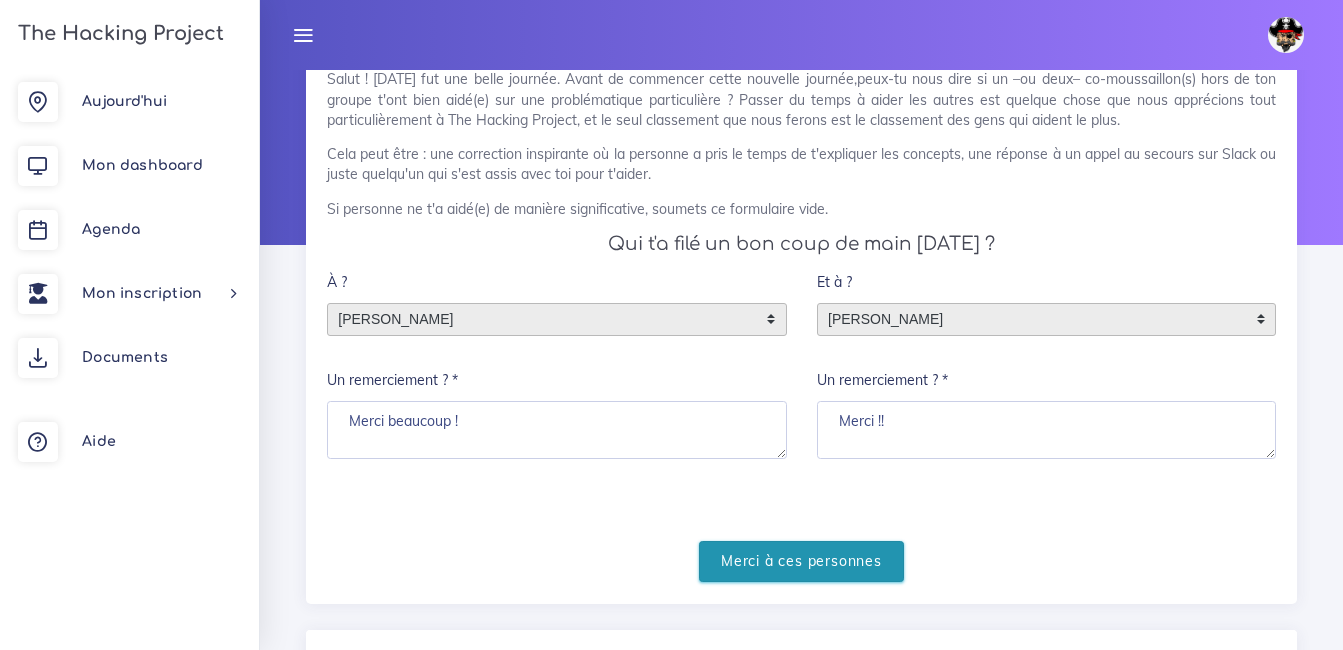 click on "Merci à ces personnes" at bounding box center (801, 561) 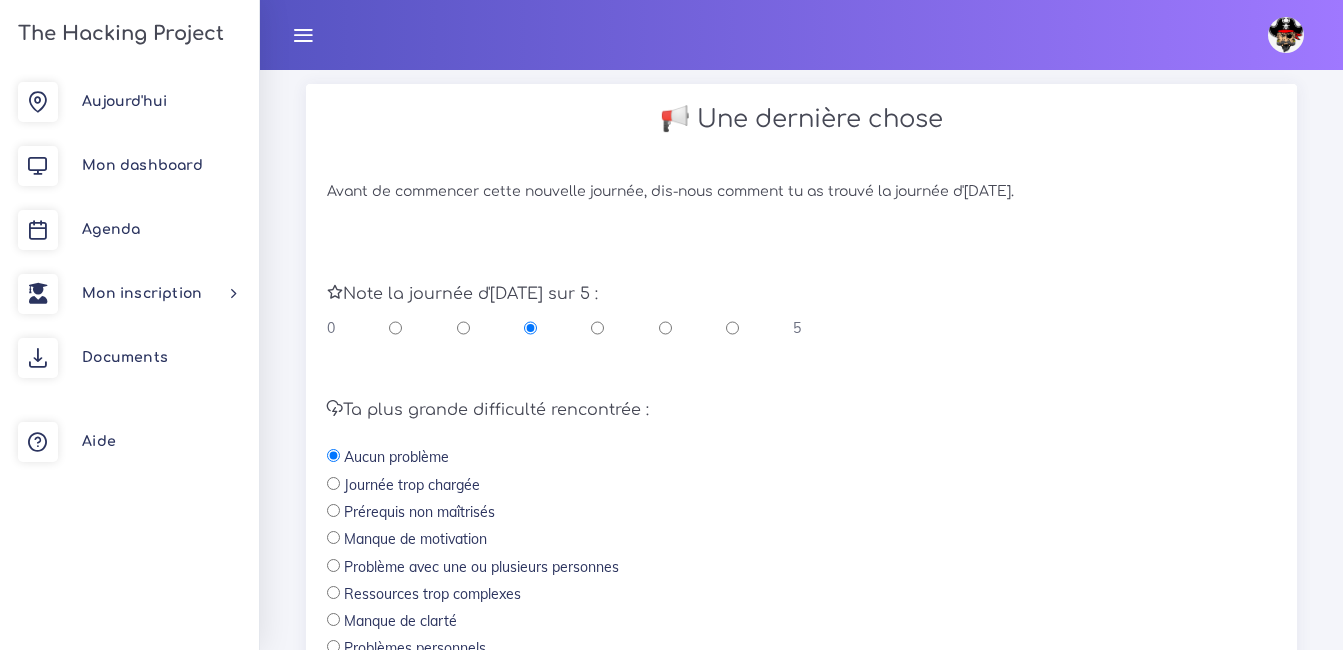scroll, scrollTop: 500, scrollLeft: 0, axis: vertical 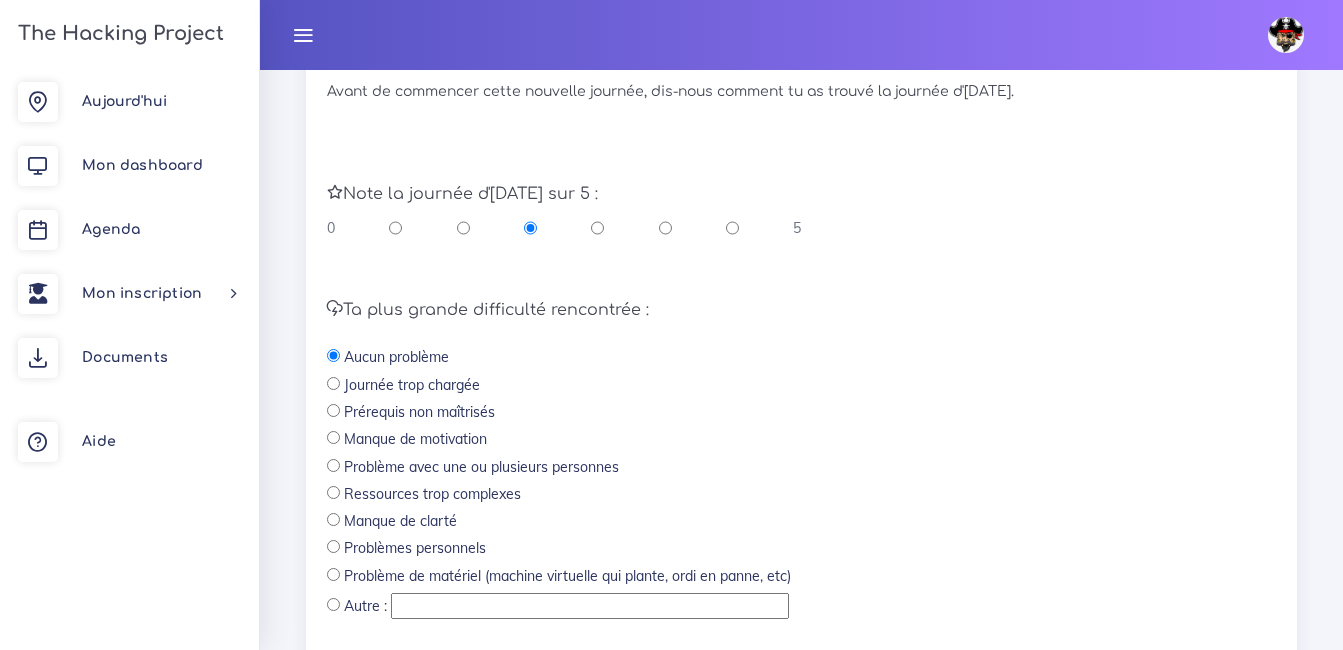 click at bounding box center [597, 228] 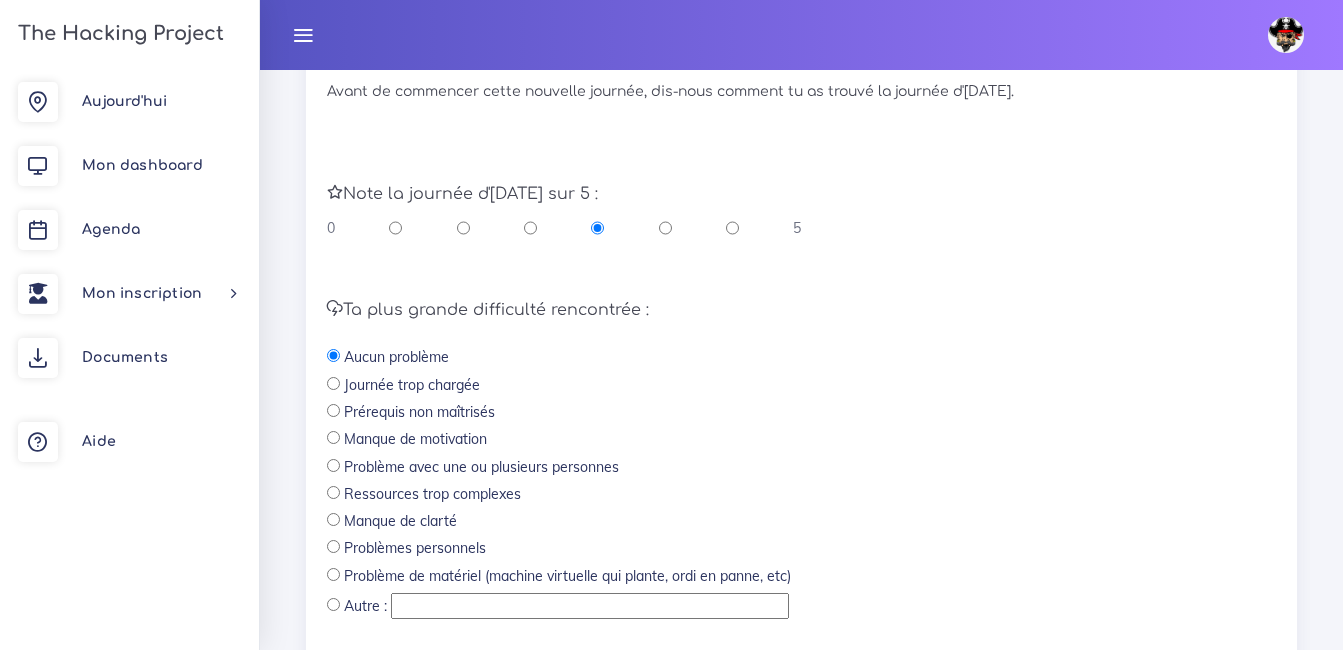 click at bounding box center (333, 383) 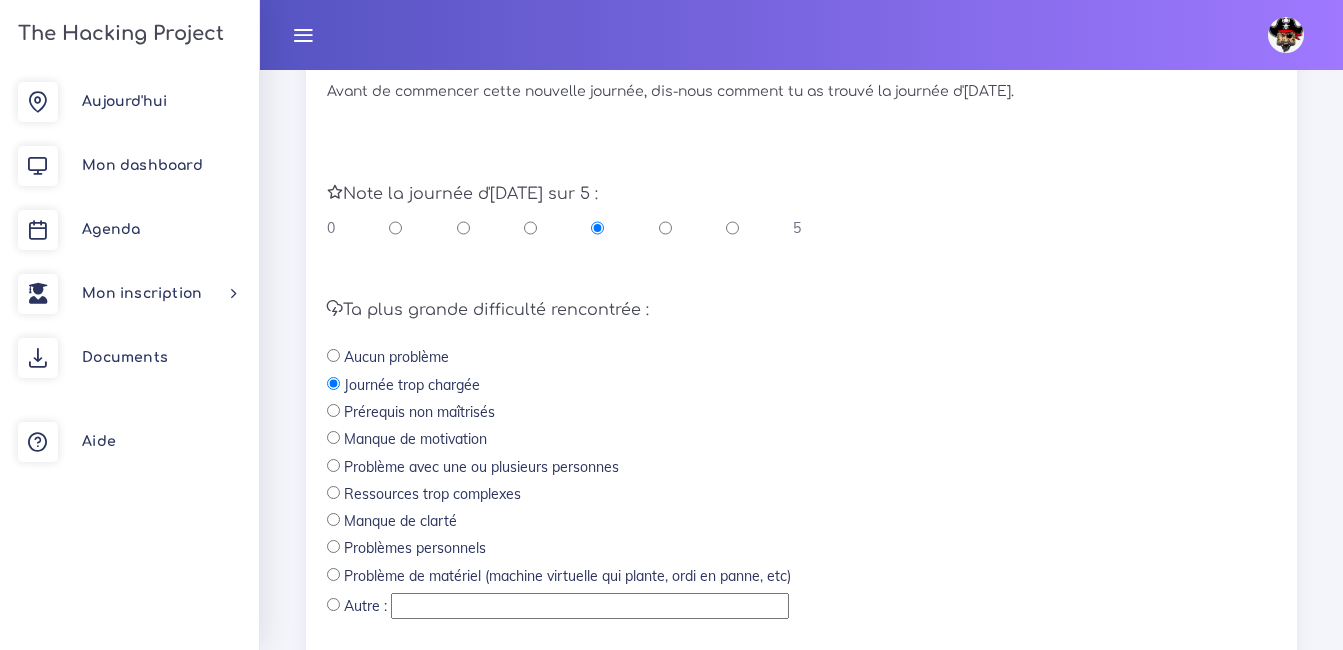 click at bounding box center (333, 410) 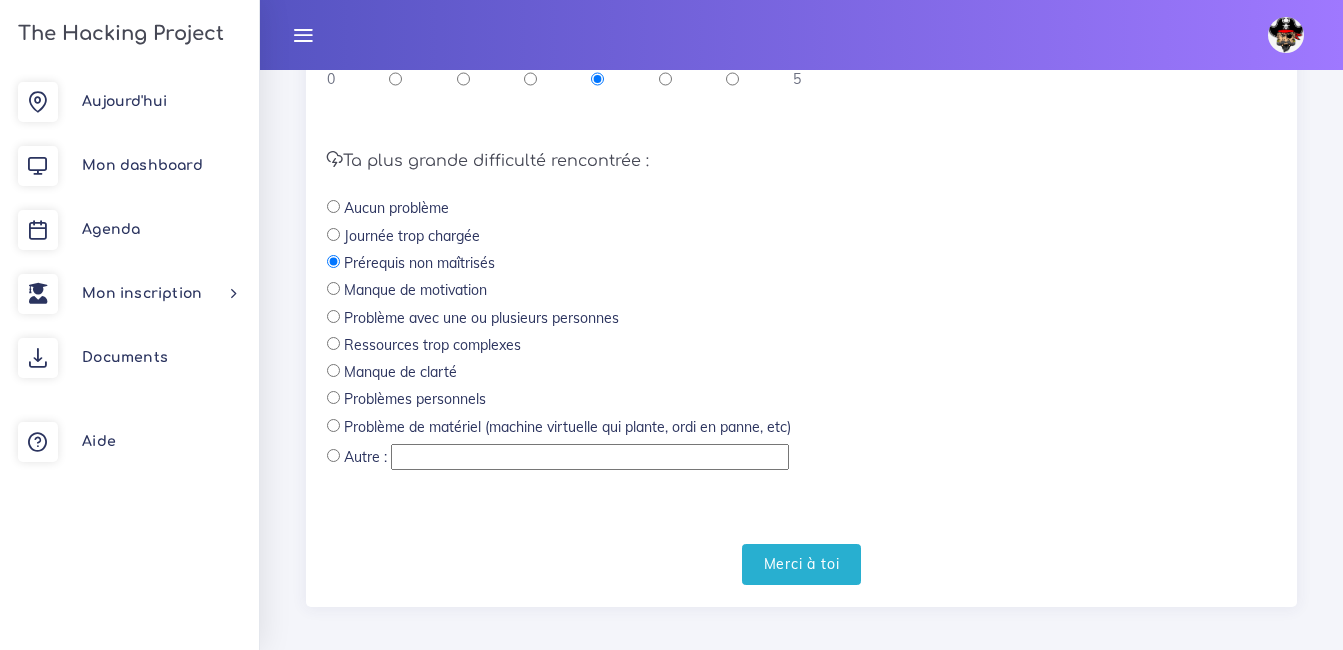 scroll, scrollTop: 663, scrollLeft: 0, axis: vertical 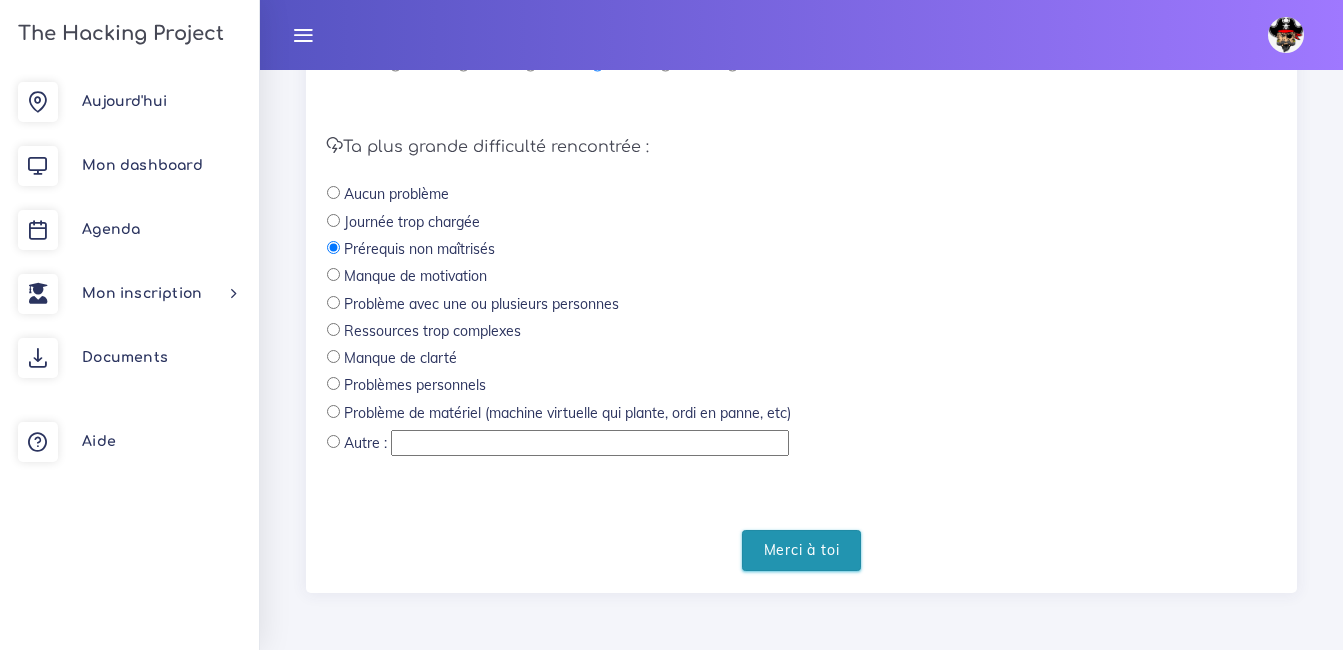 click on "Merci à toi" at bounding box center [802, 550] 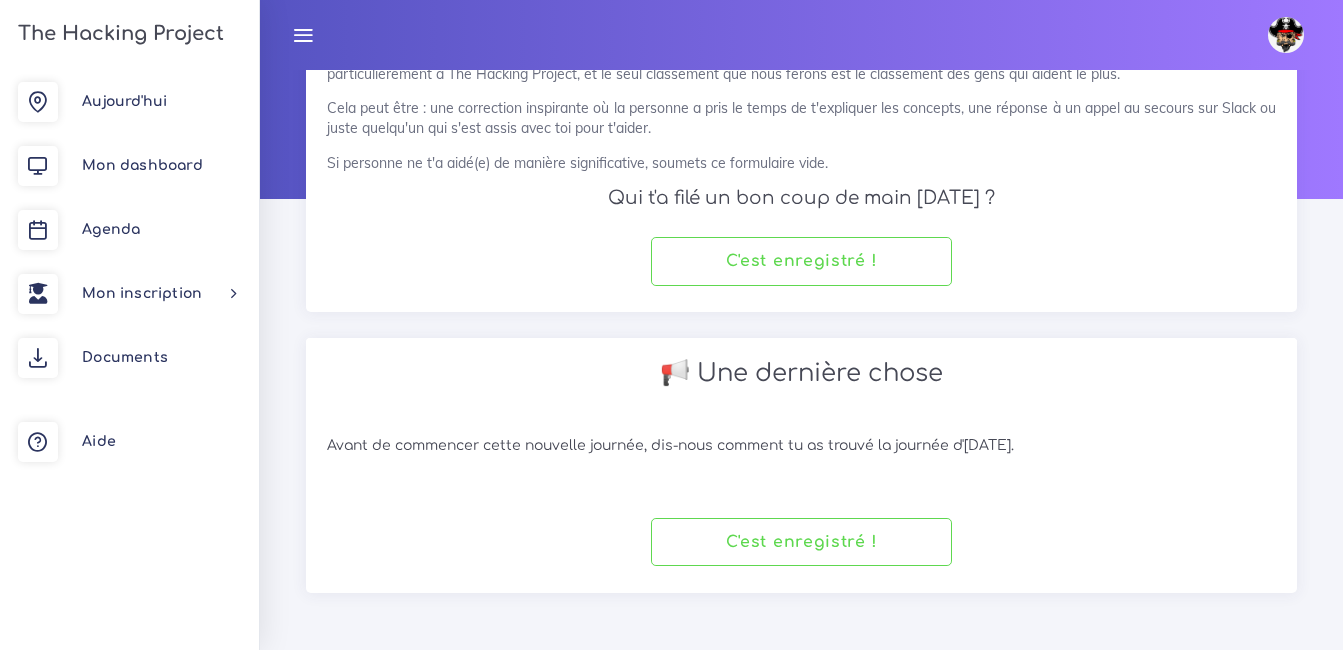 scroll, scrollTop: 146, scrollLeft: 0, axis: vertical 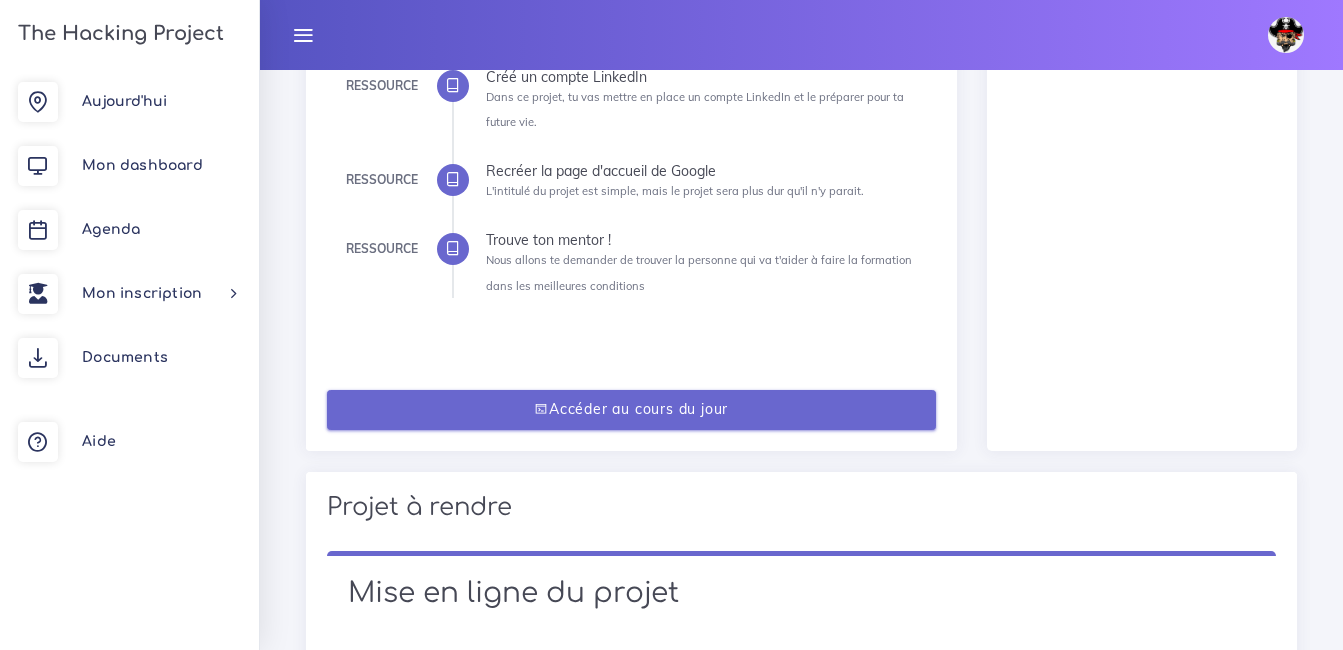 click at bounding box center (541, 409) 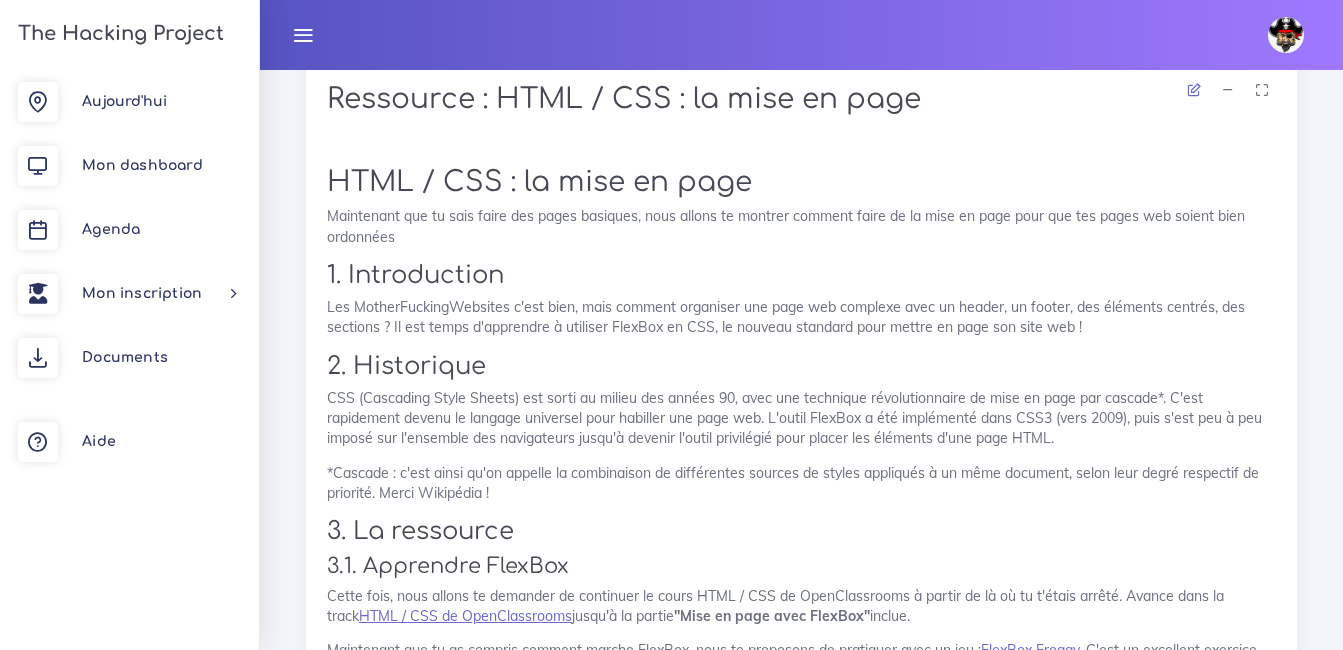 scroll, scrollTop: 1300, scrollLeft: 0, axis: vertical 